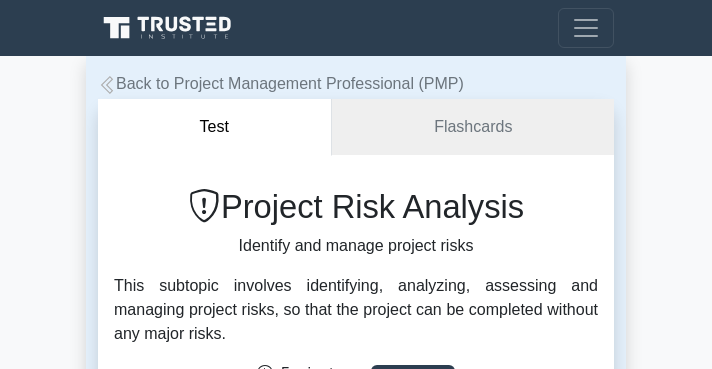 scroll, scrollTop: 386, scrollLeft: 0, axis: vertical 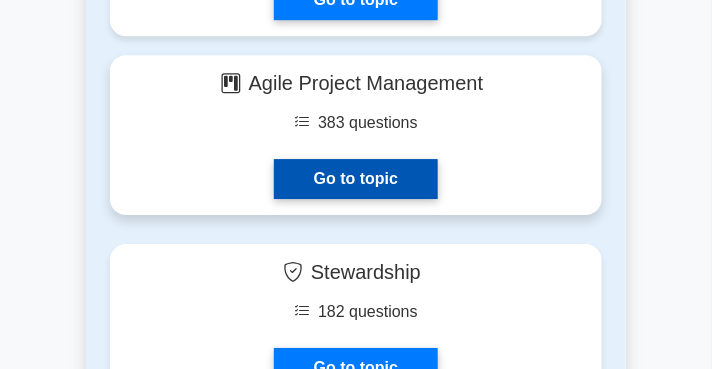click on "Go to topic" at bounding box center [356, 179] 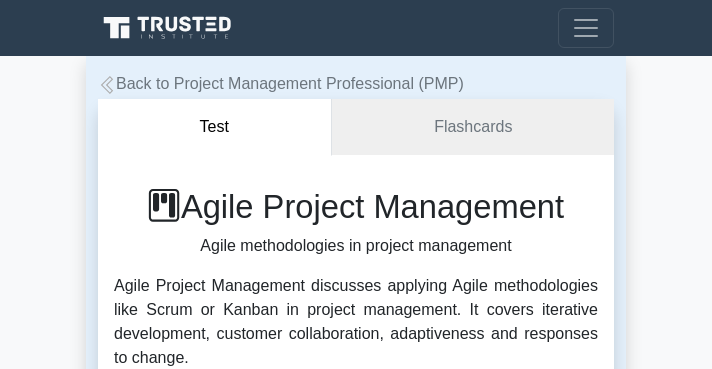 scroll, scrollTop: 0, scrollLeft: 0, axis: both 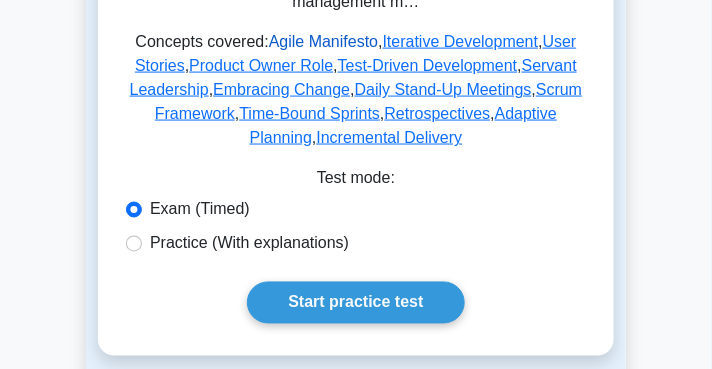 click on "Agile Manifesto" at bounding box center (323, 41) 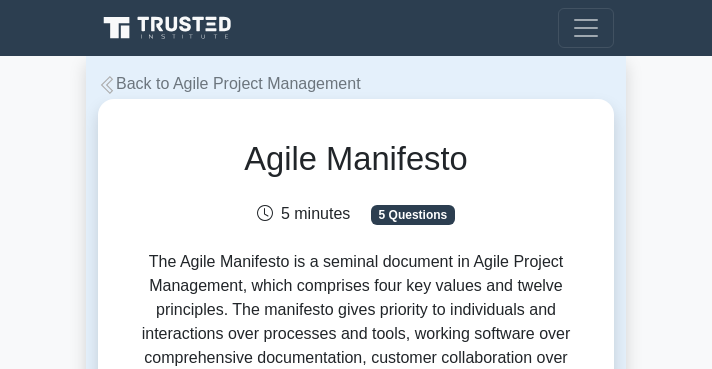 scroll, scrollTop: 0, scrollLeft: 0, axis: both 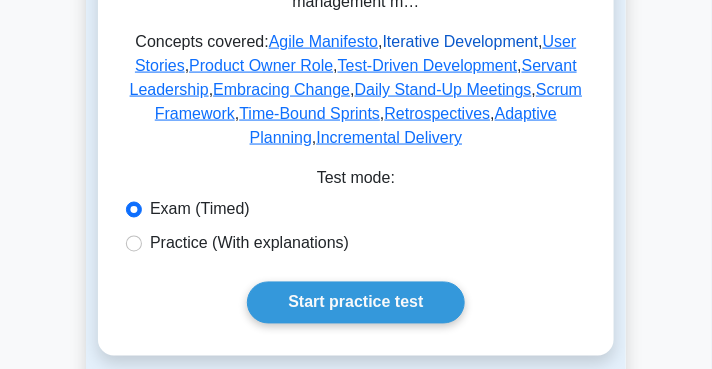 click on "Iterative Development" at bounding box center (461, 41) 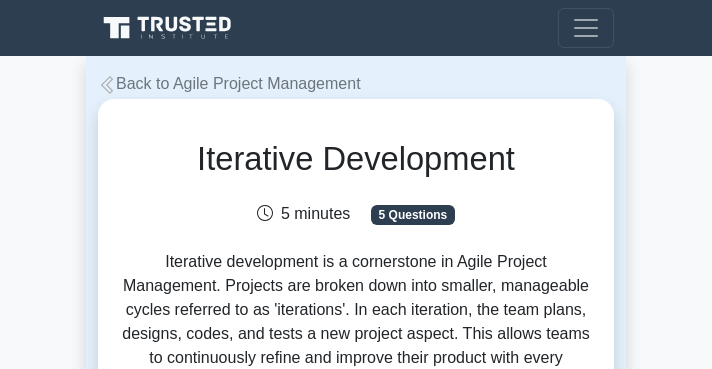 scroll, scrollTop: 0, scrollLeft: 0, axis: both 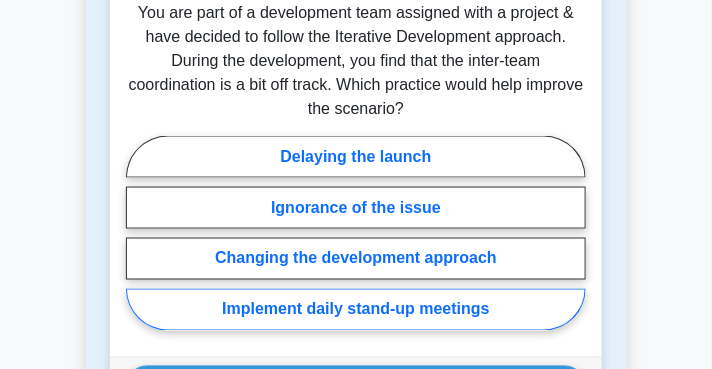 click on "Implement daily stand-up meetings" at bounding box center [356, 310] 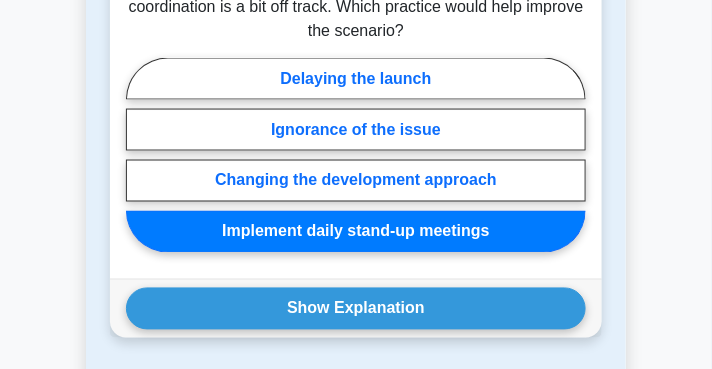 scroll, scrollTop: 2010, scrollLeft: 0, axis: vertical 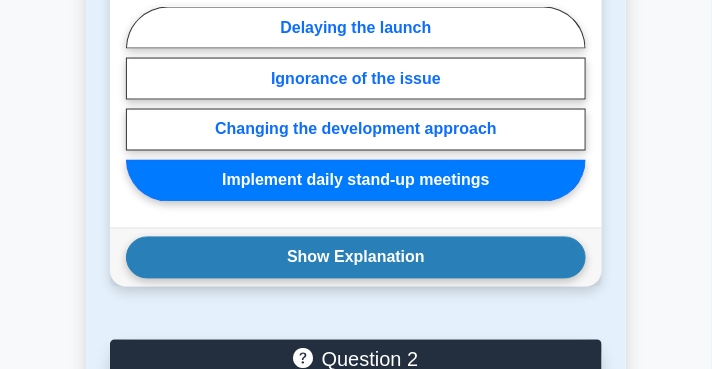 click on "Show Explanation" at bounding box center (356, 258) 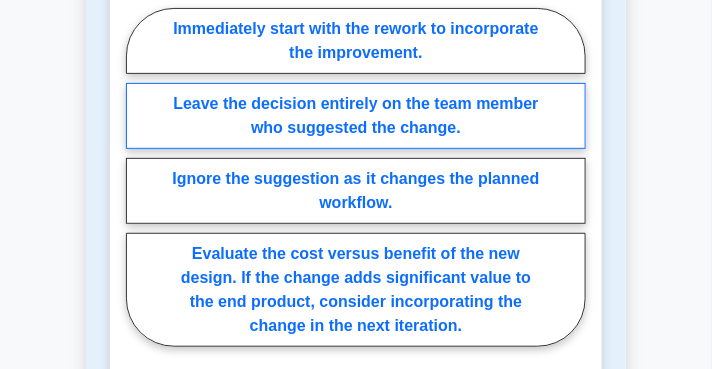 scroll, scrollTop: 2943, scrollLeft: 0, axis: vertical 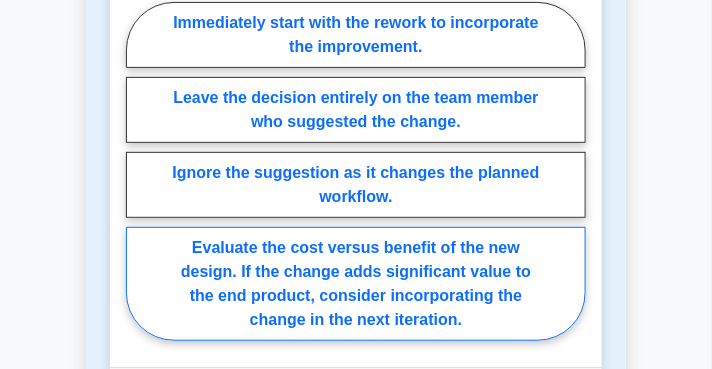 click on "Evaluate the cost versus benefit of the new design. If the change adds significant value to the end product, consider incorporating the change in the next iteration." at bounding box center [356, 284] 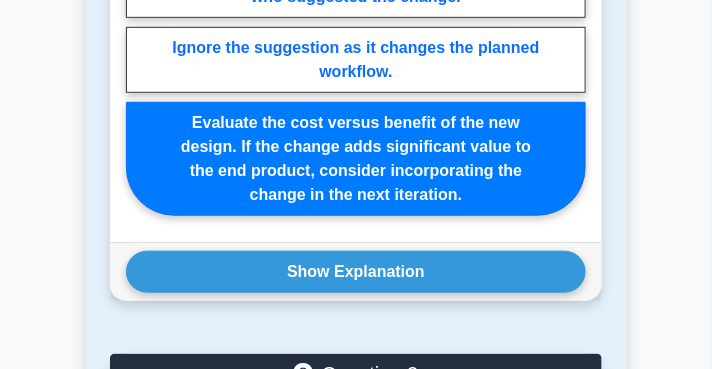 scroll, scrollTop: 3133, scrollLeft: 0, axis: vertical 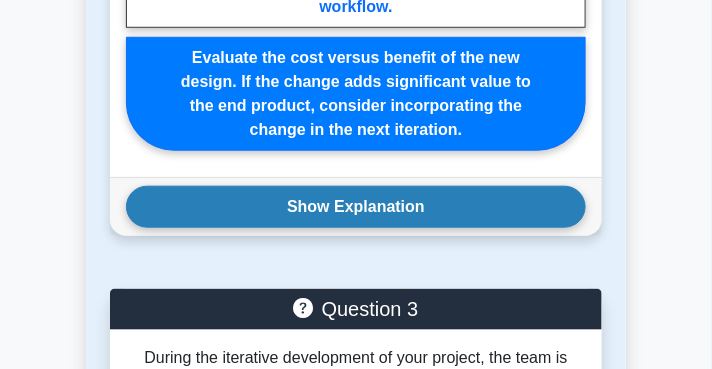 click on "Show Explanation" at bounding box center (356, 207) 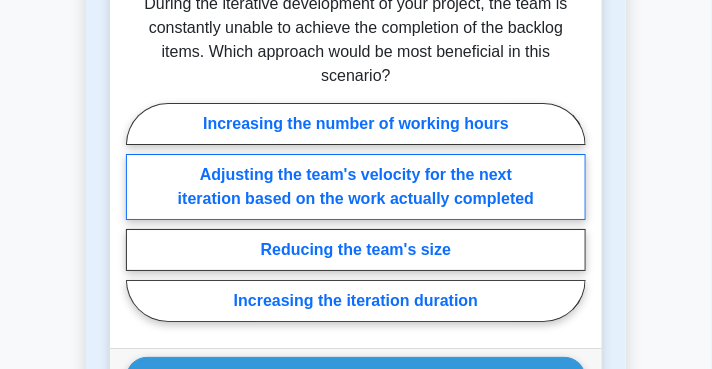 scroll, scrollTop: 4115, scrollLeft: 0, axis: vertical 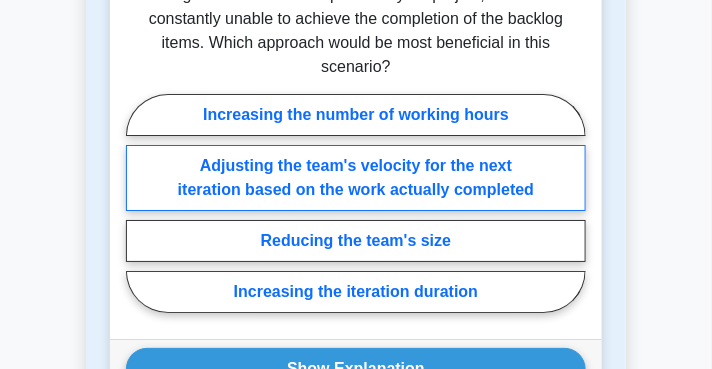click on "Adjusting the team's velocity for the next iteration based on the work actually completed" at bounding box center (356, 178) 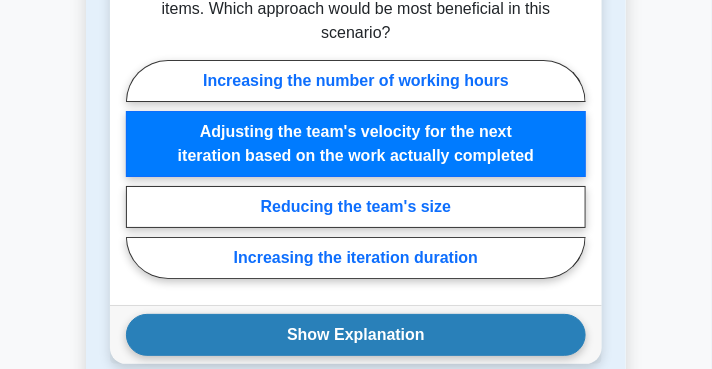 scroll, scrollTop: 4273, scrollLeft: 0, axis: vertical 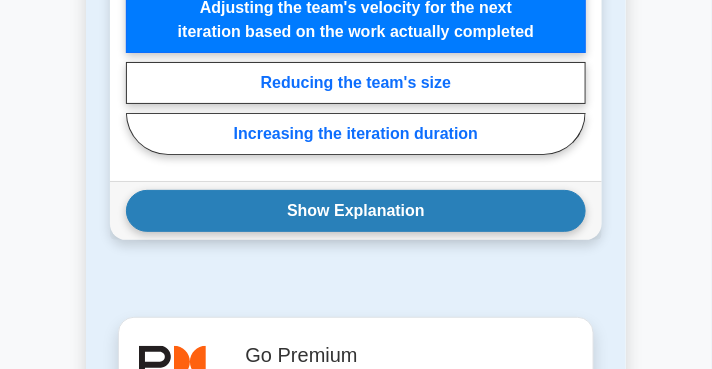 click on "Show Explanation" at bounding box center [356, 211] 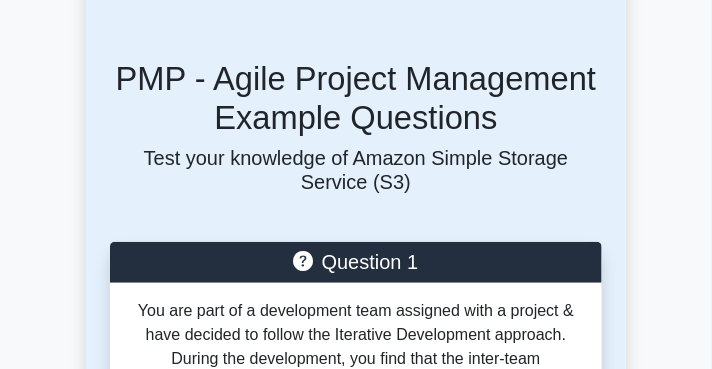 scroll, scrollTop: 1473, scrollLeft: 0, axis: vertical 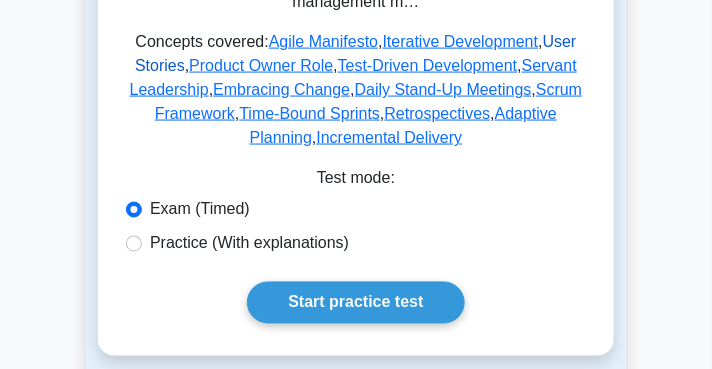 click on "User Stories" at bounding box center (356, 53) 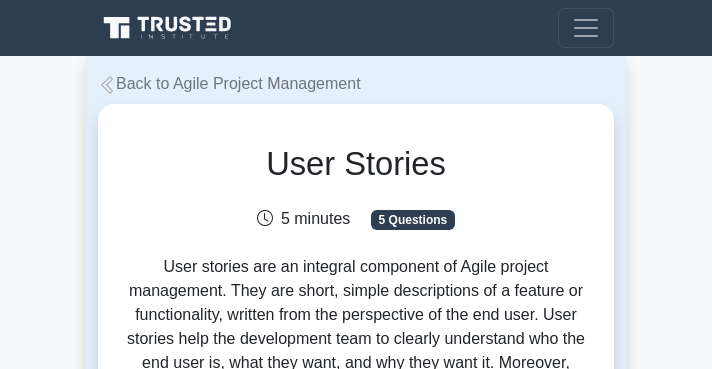 scroll, scrollTop: 0, scrollLeft: 0, axis: both 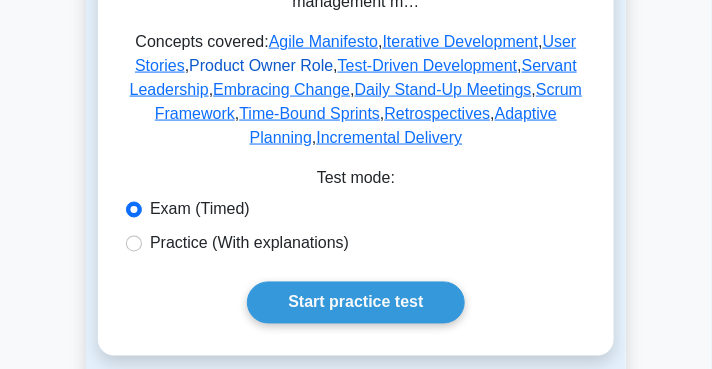click on "Product Owner Role" at bounding box center [261, 65] 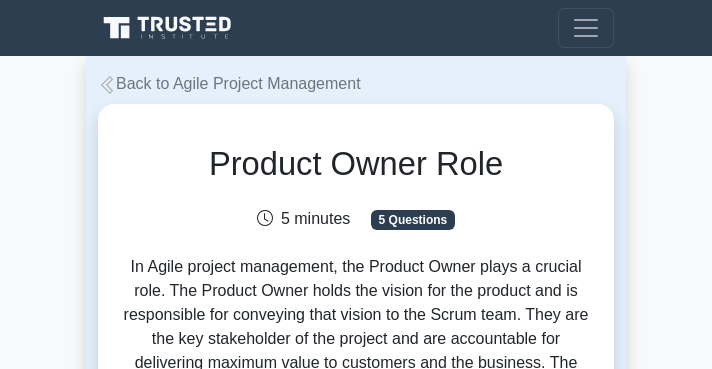 scroll, scrollTop: 0, scrollLeft: 0, axis: both 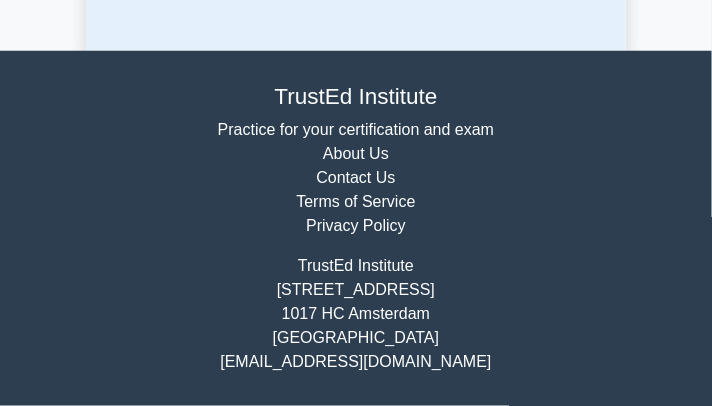 click on "TrustEd Institute" at bounding box center [356, 96] 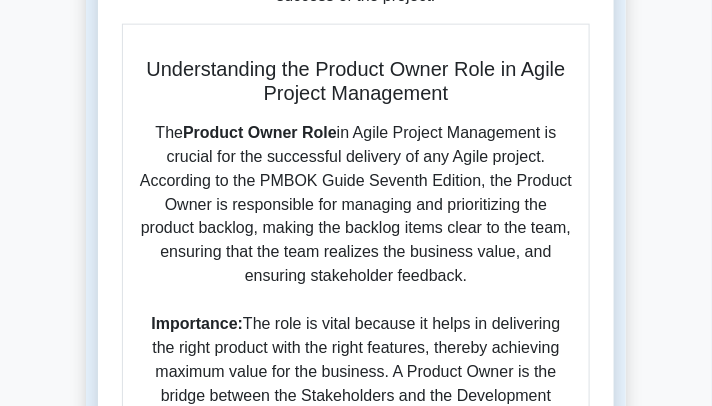scroll, scrollTop: 535, scrollLeft: 0, axis: vertical 